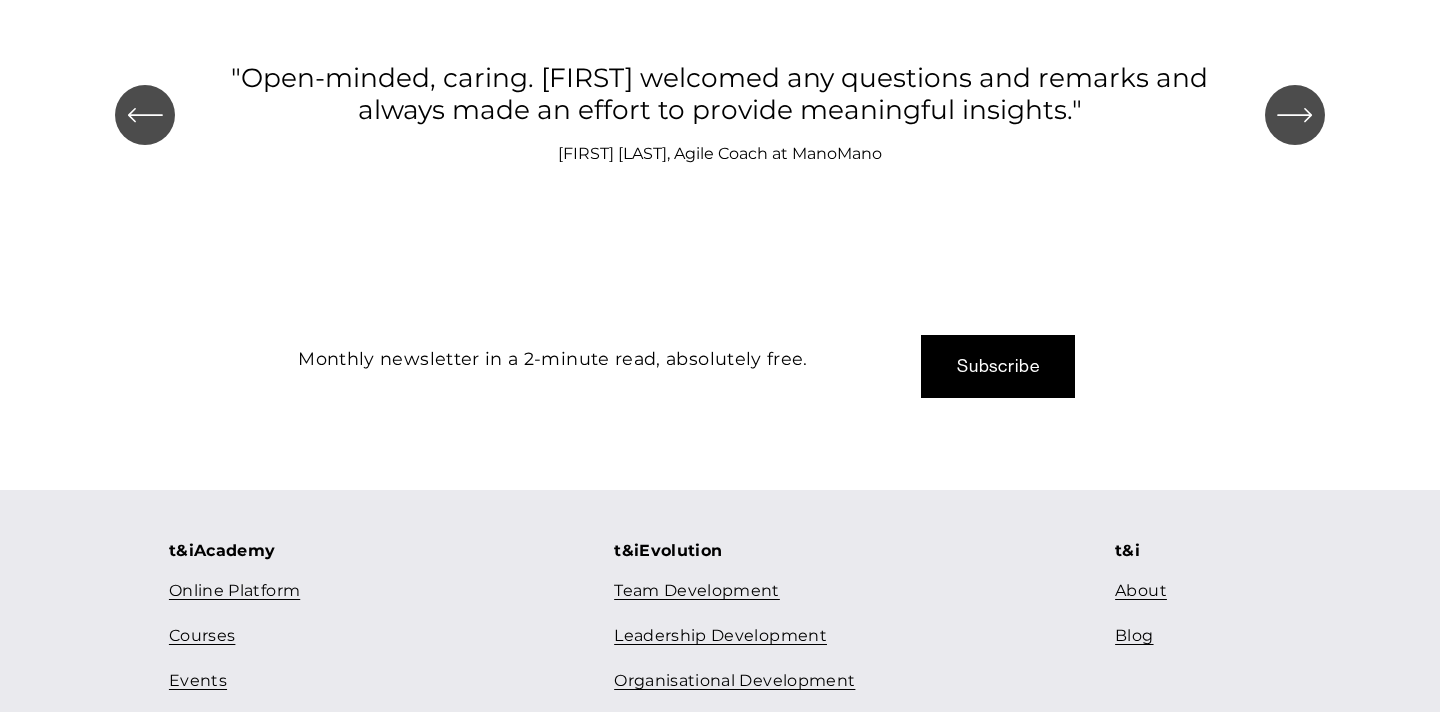 scroll, scrollTop: 2295, scrollLeft: 0, axis: vertical 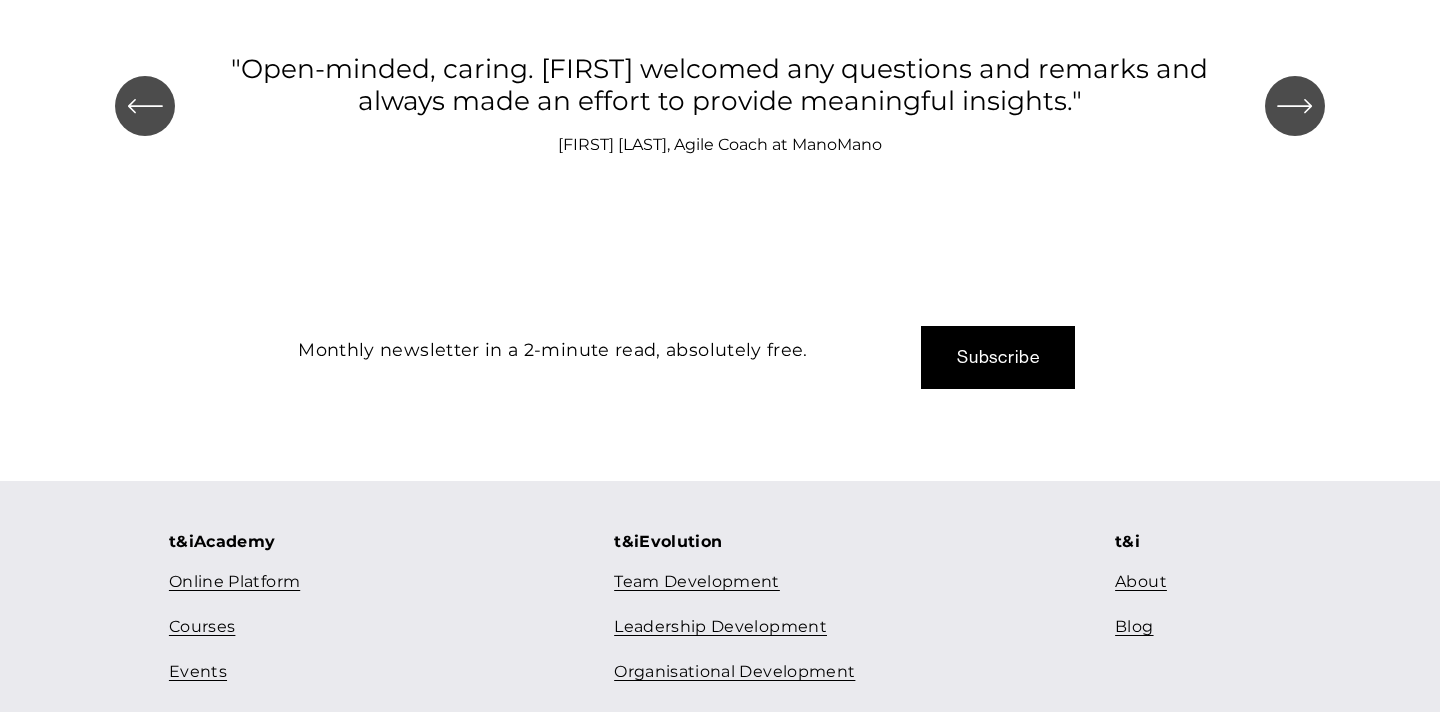 click on "Courses" at bounding box center [202, 627] 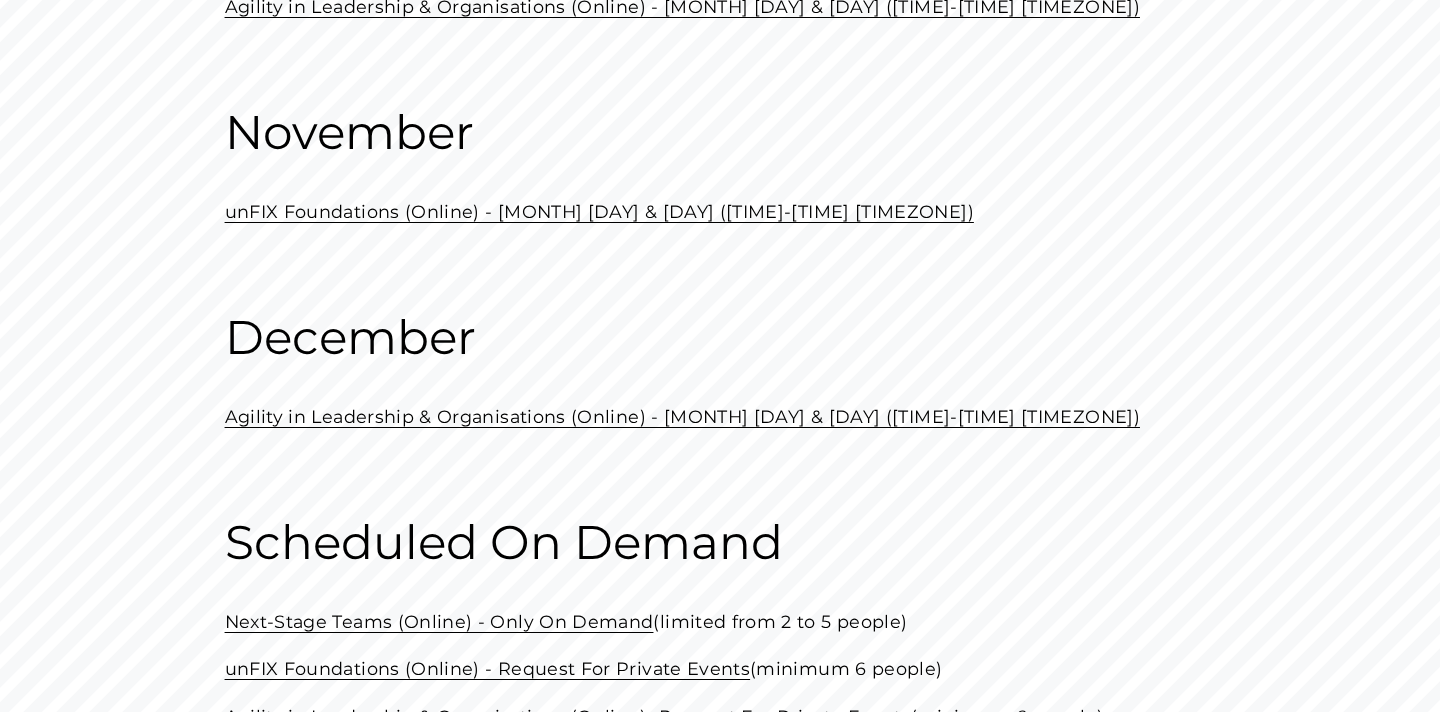 scroll, scrollTop: 1147, scrollLeft: 0, axis: vertical 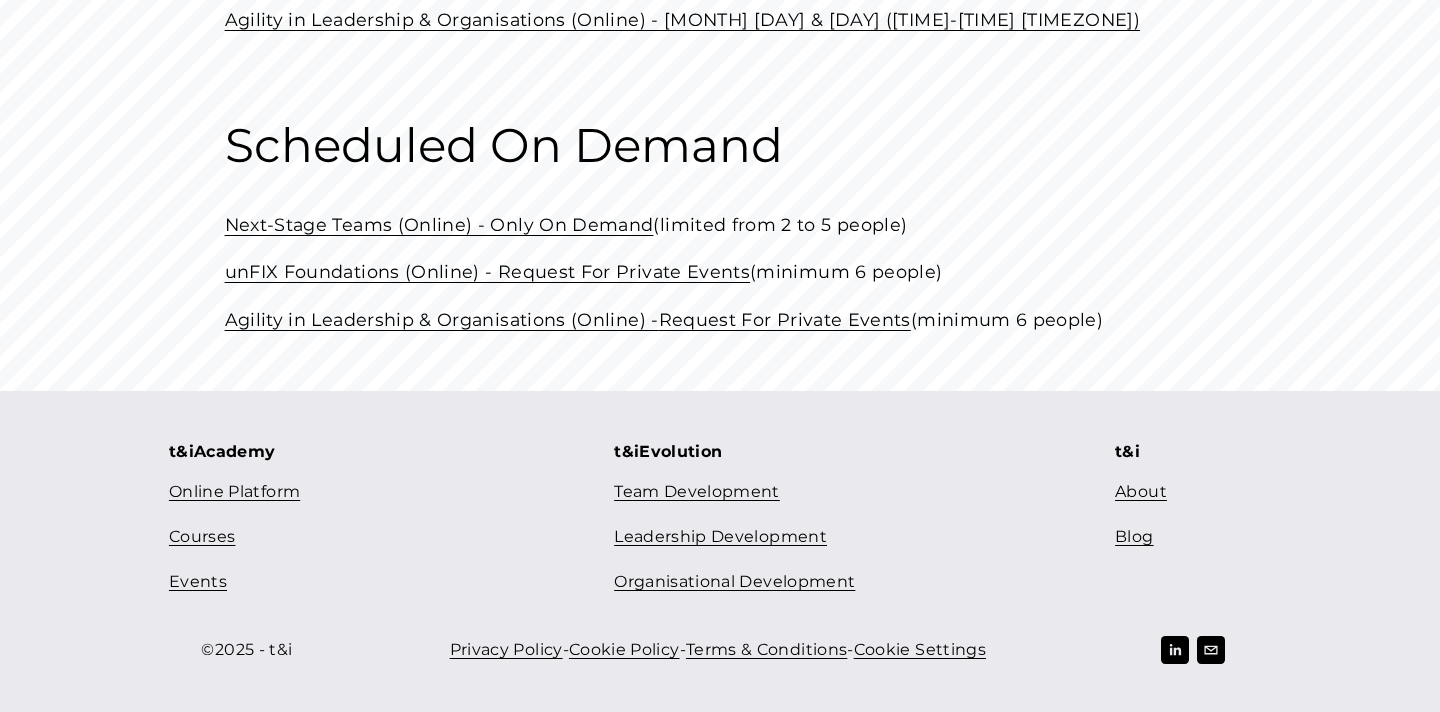 click on "Online Platform" at bounding box center (234, 492) 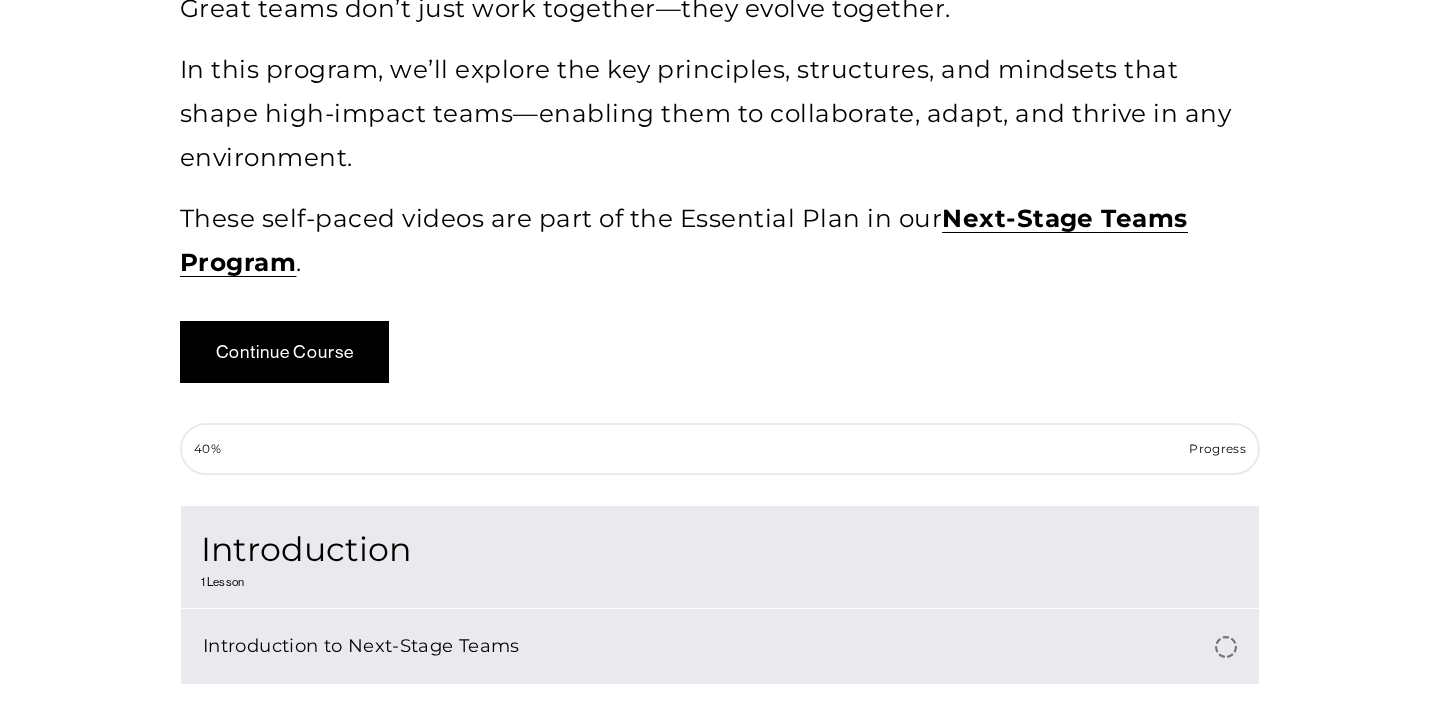 scroll, scrollTop: 0, scrollLeft: 0, axis: both 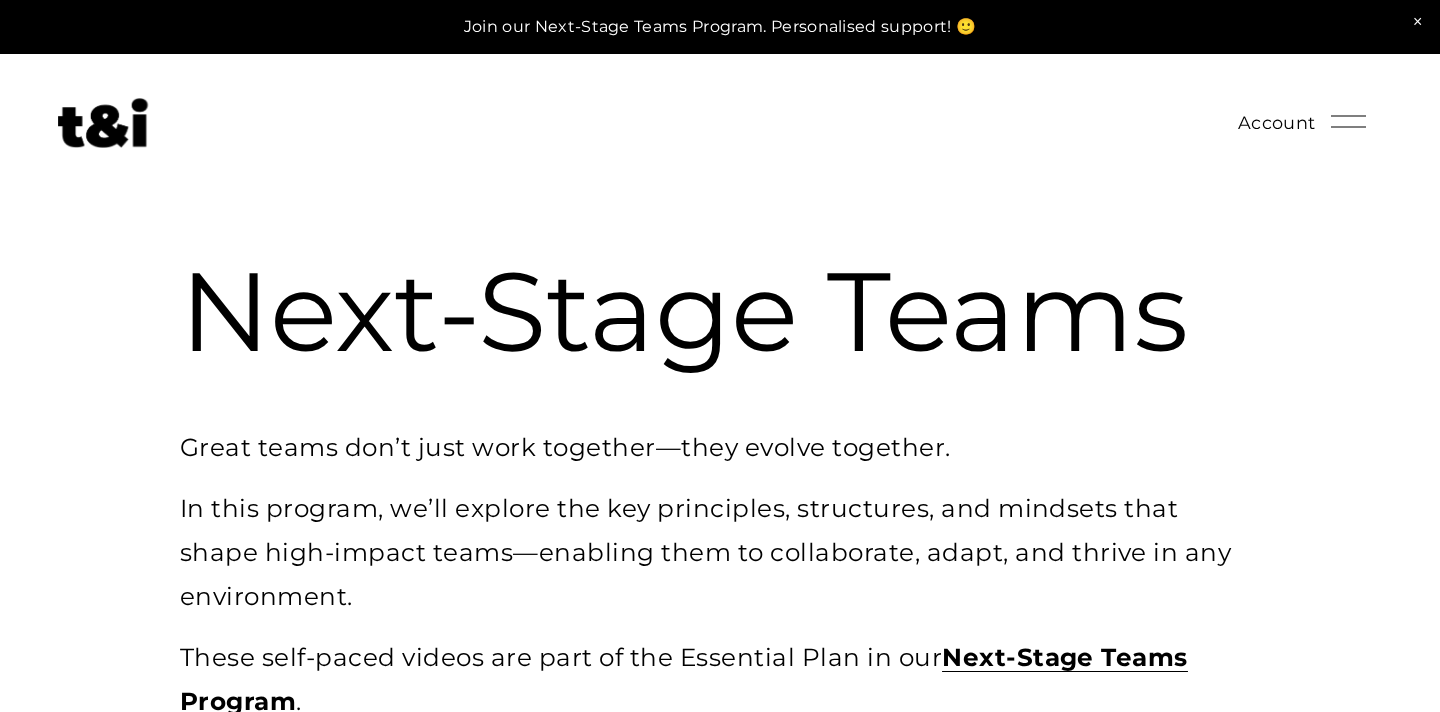 click at bounding box center (103, 123) 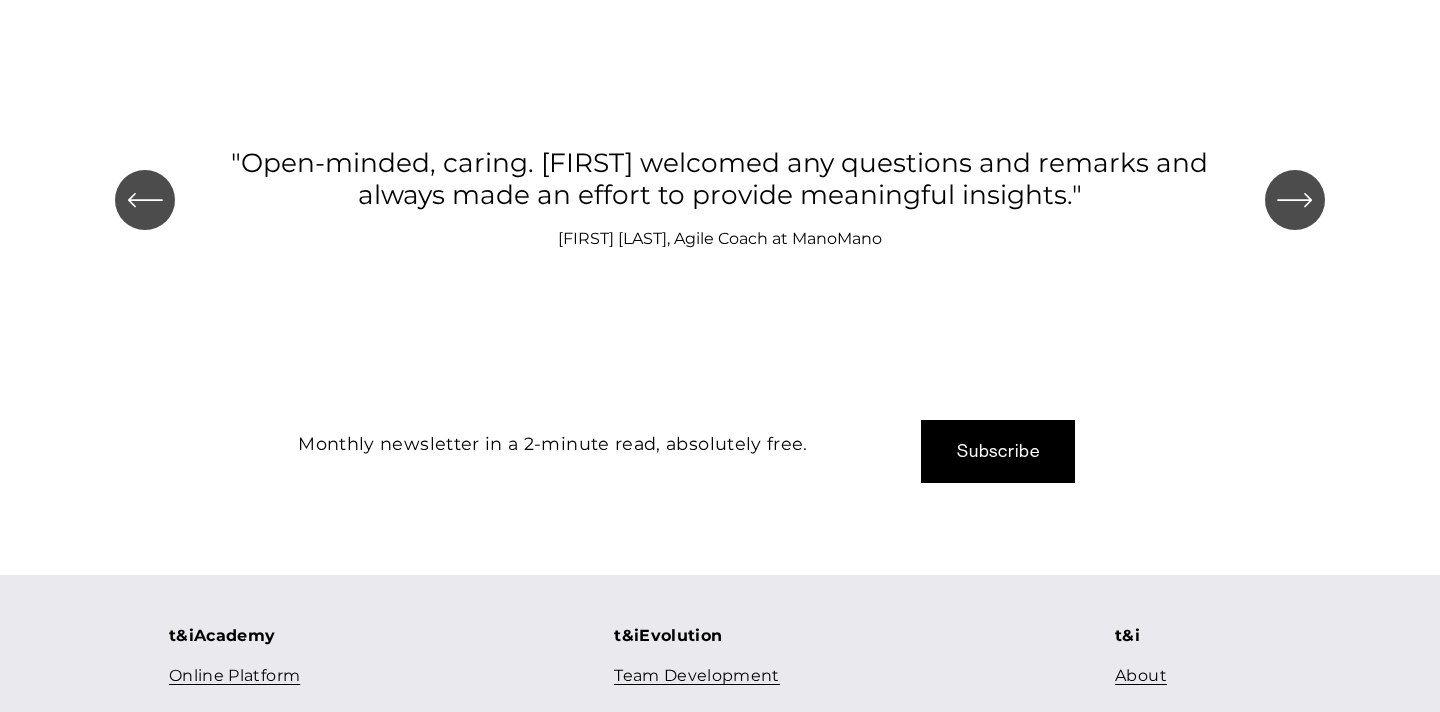 scroll, scrollTop: 2295, scrollLeft: 0, axis: vertical 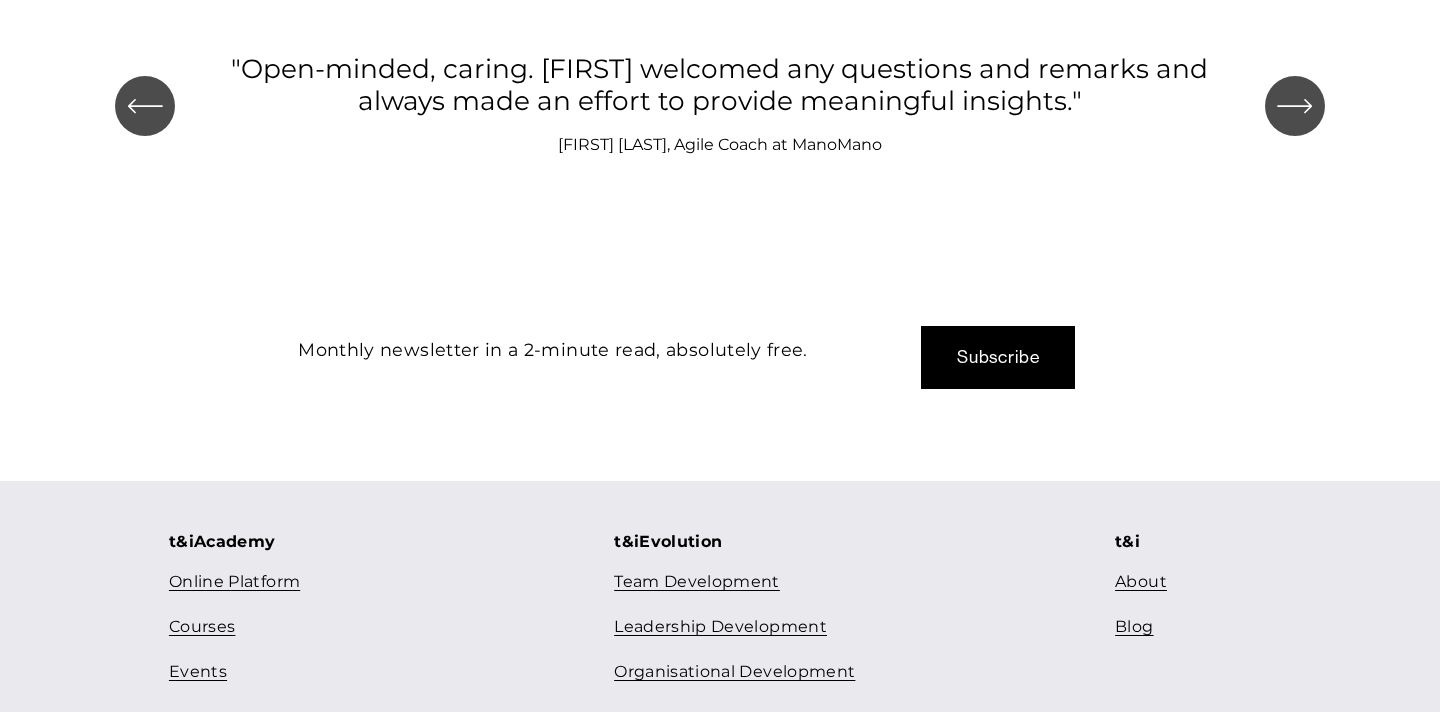 click on "Online Platform" at bounding box center (234, 582) 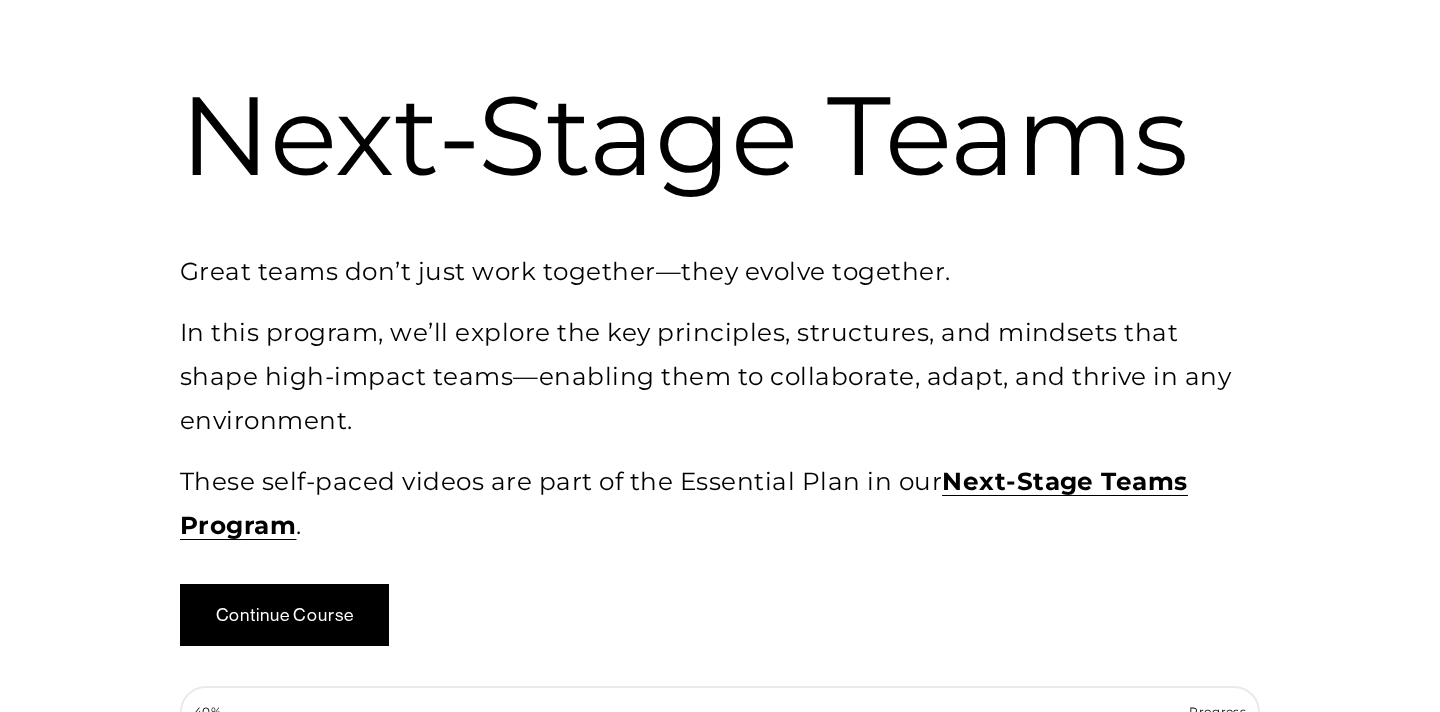 scroll, scrollTop: 0, scrollLeft: 0, axis: both 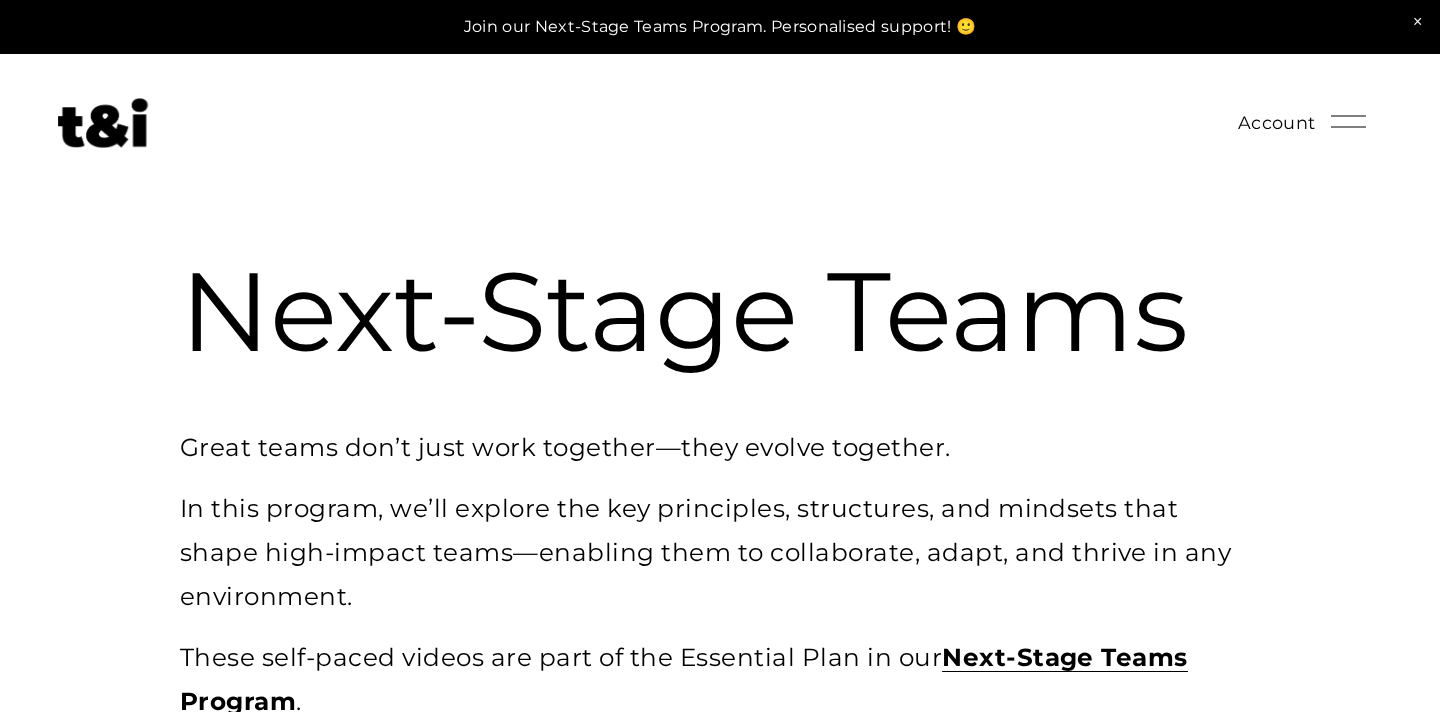 click on "Account" at bounding box center [1276, 123] 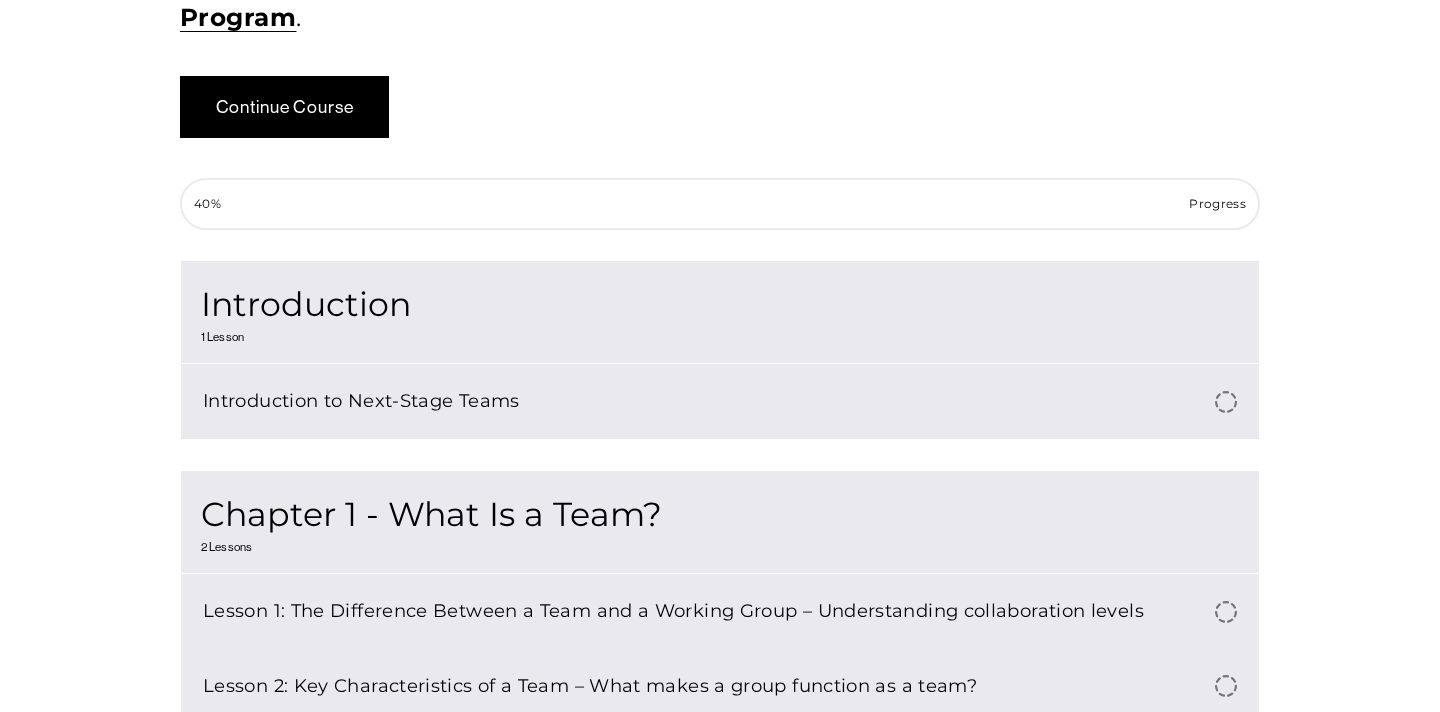 scroll, scrollTop: 683, scrollLeft: 0, axis: vertical 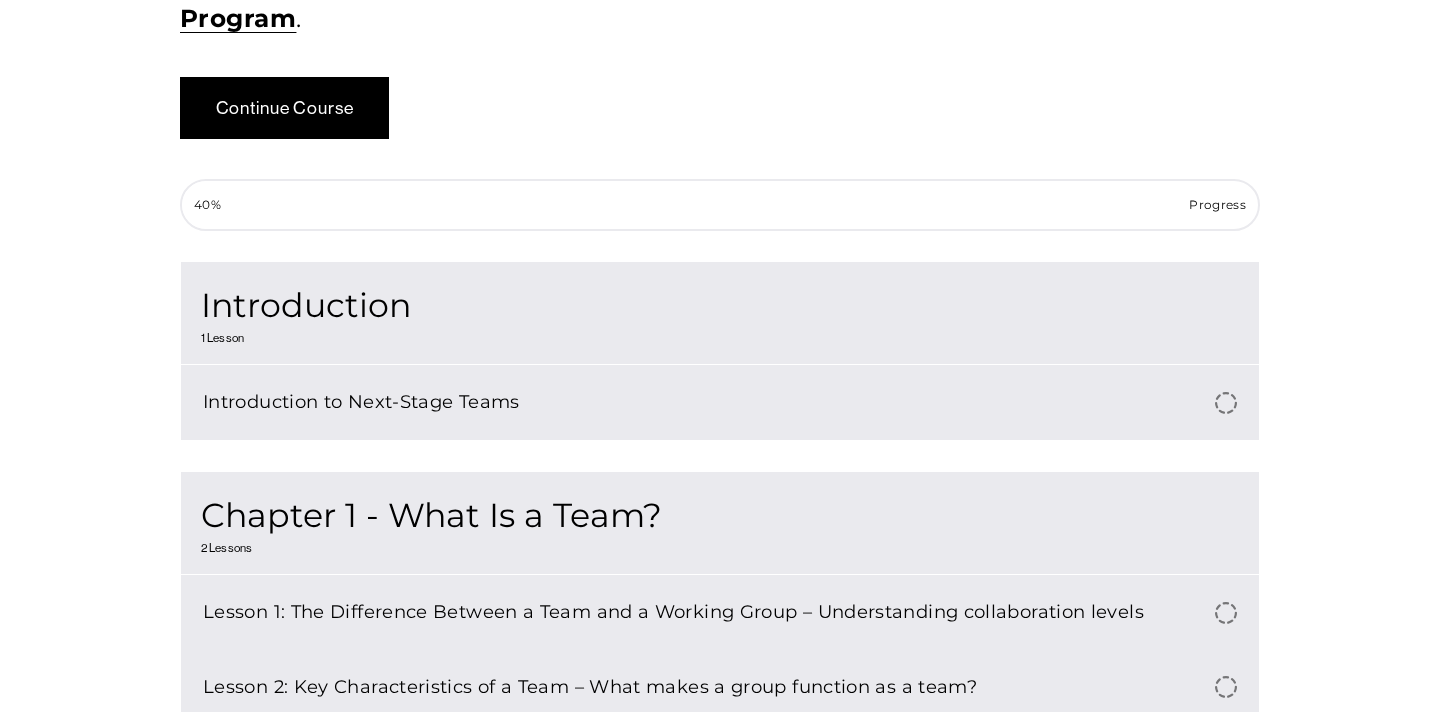 click on "Start Course
Continue Course
Retake Course
Preview Course
Learn More" 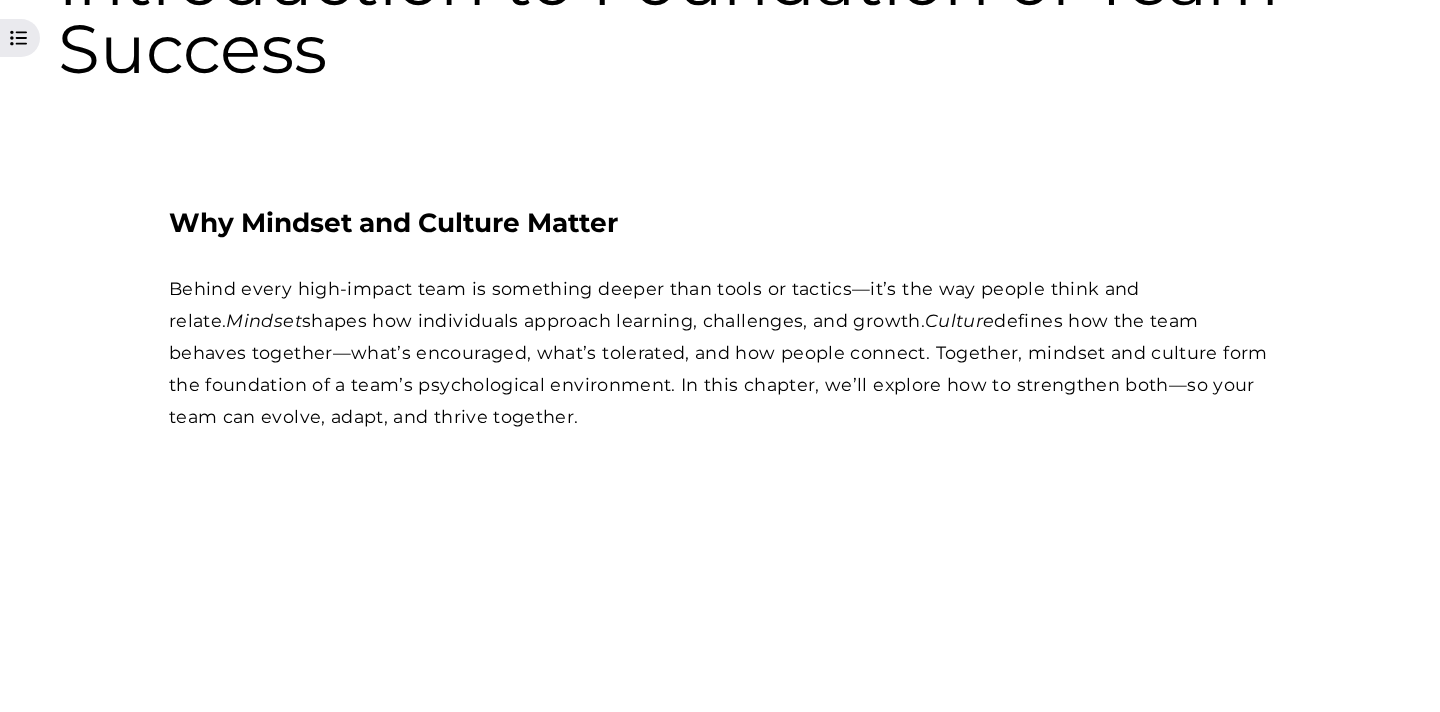 scroll, scrollTop: 0, scrollLeft: 0, axis: both 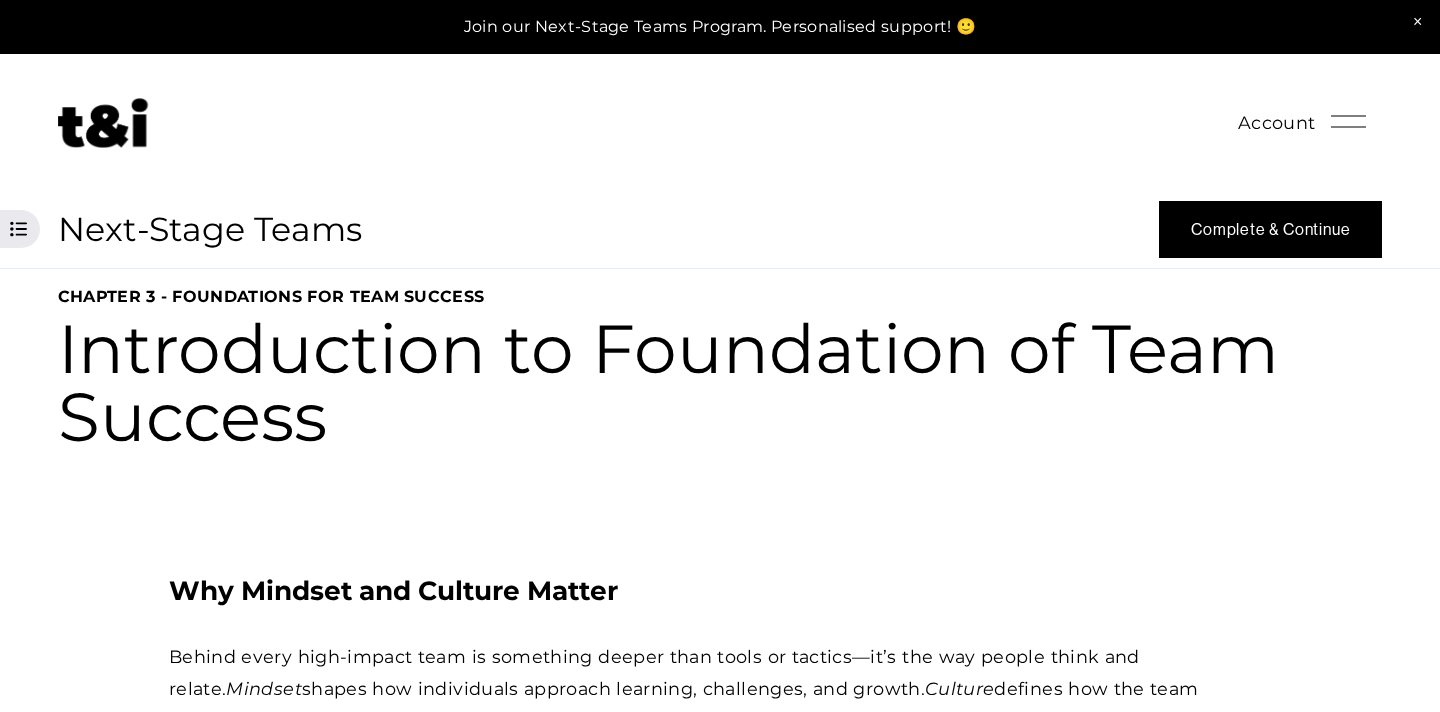 click at bounding box center [103, 123] 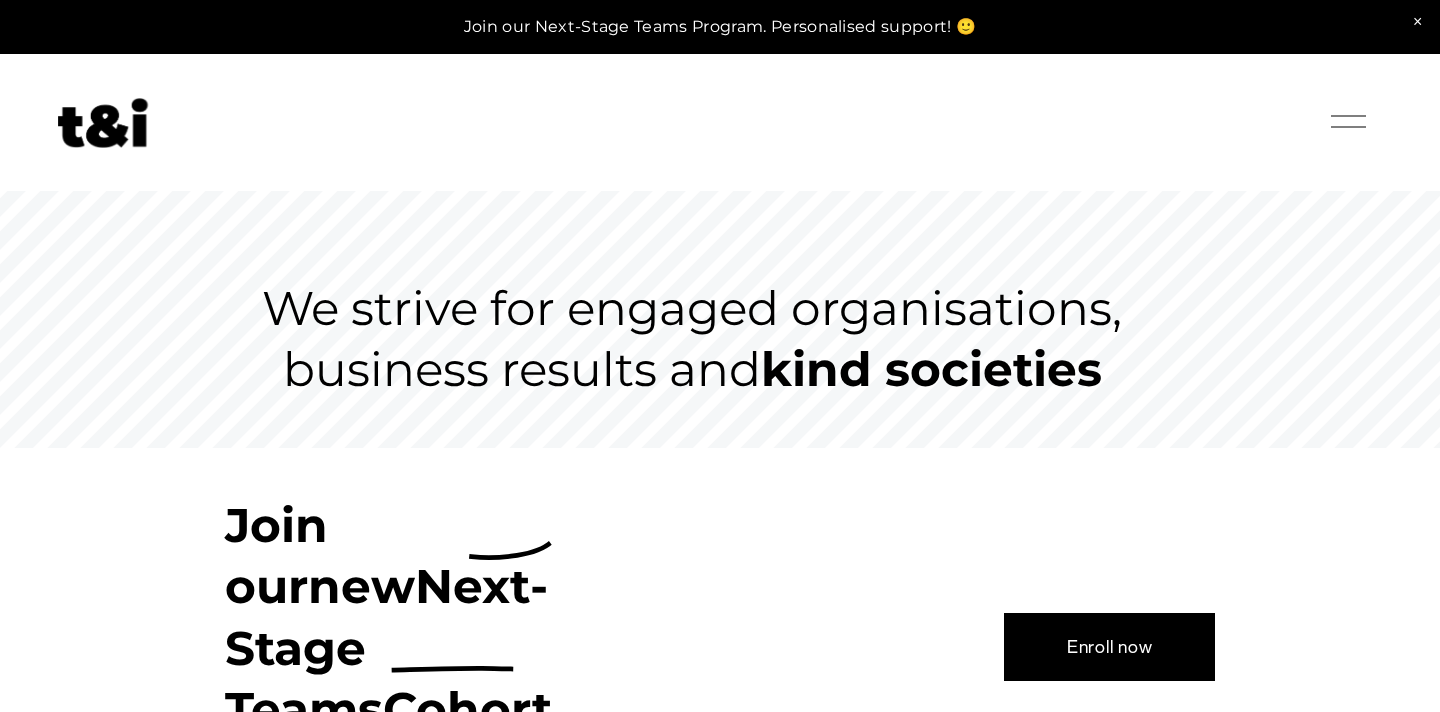 scroll, scrollTop: 0, scrollLeft: 0, axis: both 